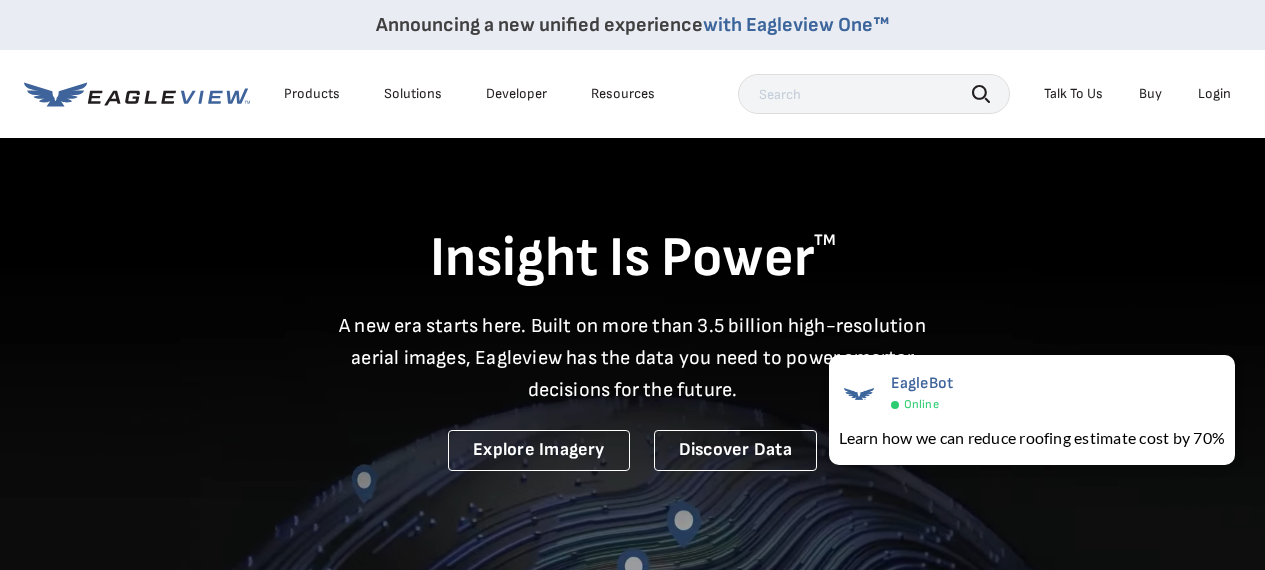 scroll, scrollTop: 0, scrollLeft: 0, axis: both 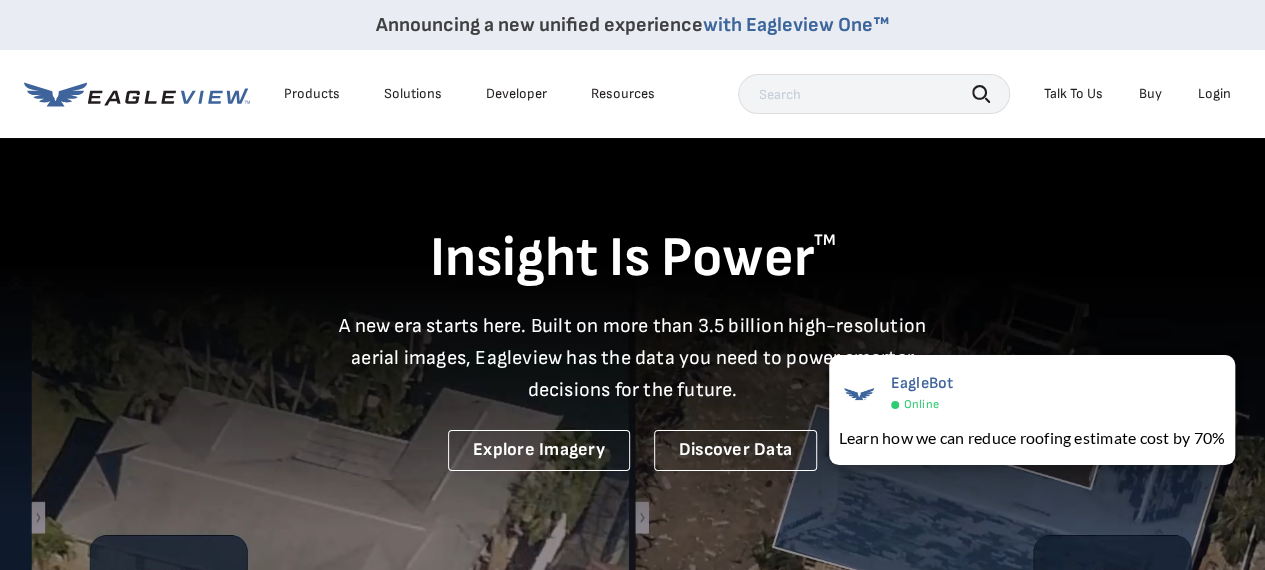 click on "Login" at bounding box center [1214, 94] 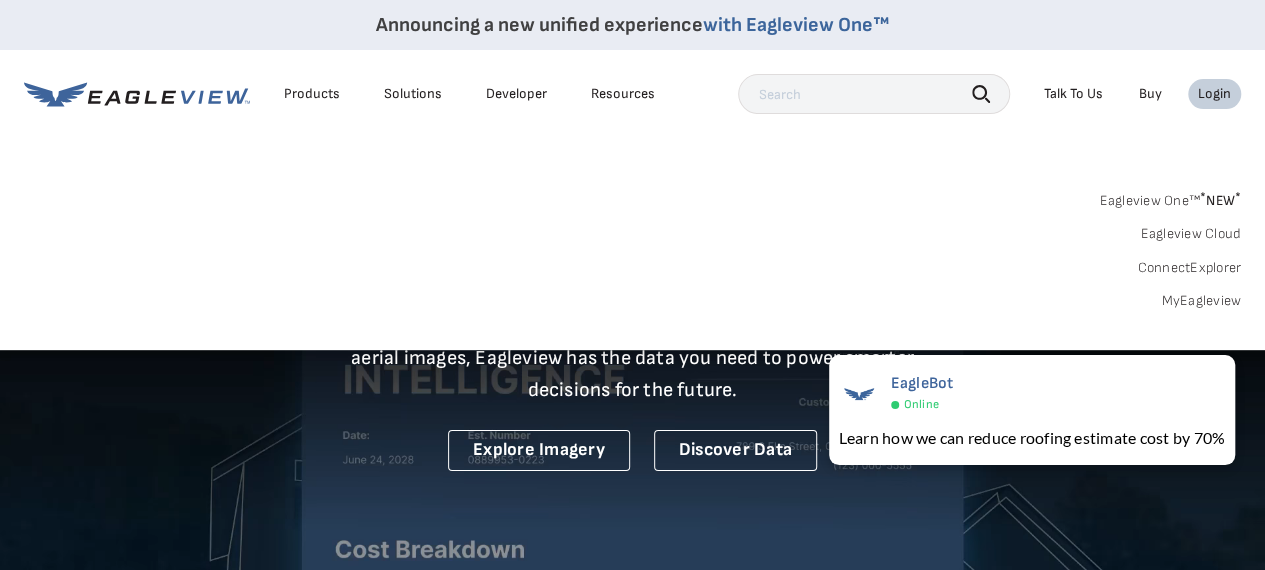 click on "MyEagleview" at bounding box center (1201, 301) 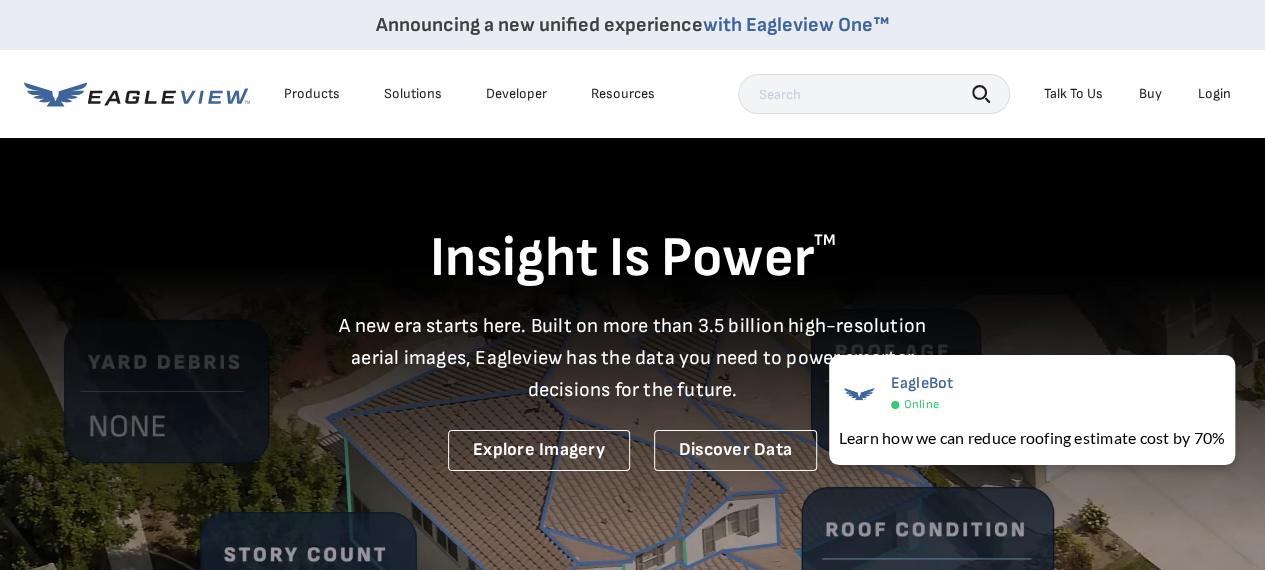 click on "Login" at bounding box center [1214, 94] 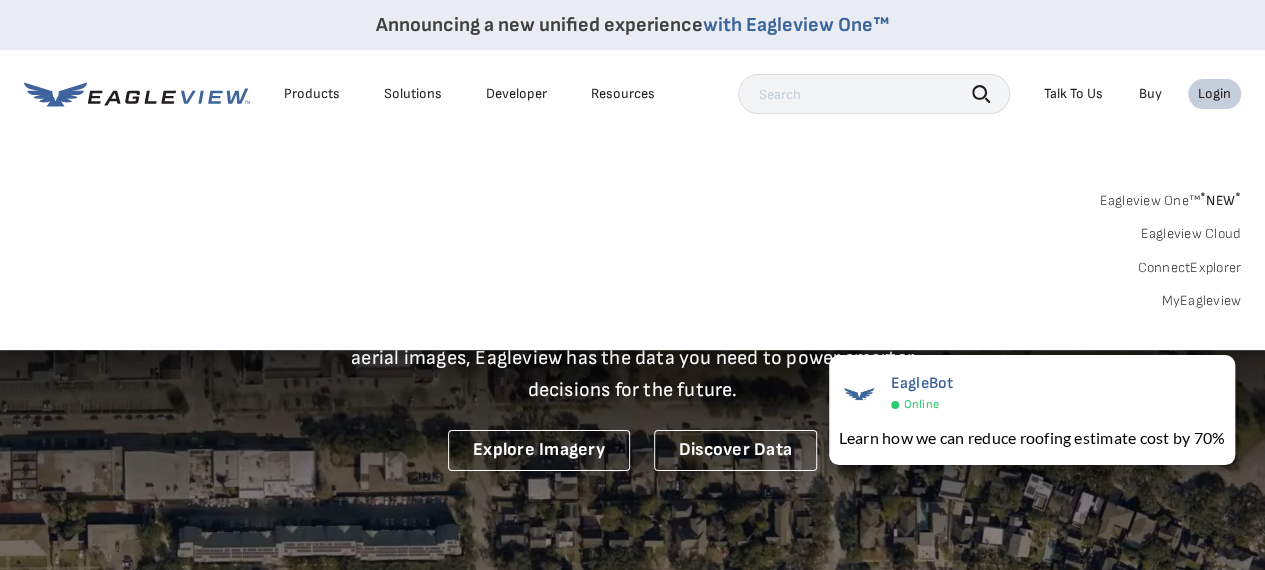 click on "MyEagleview" at bounding box center [1201, 301] 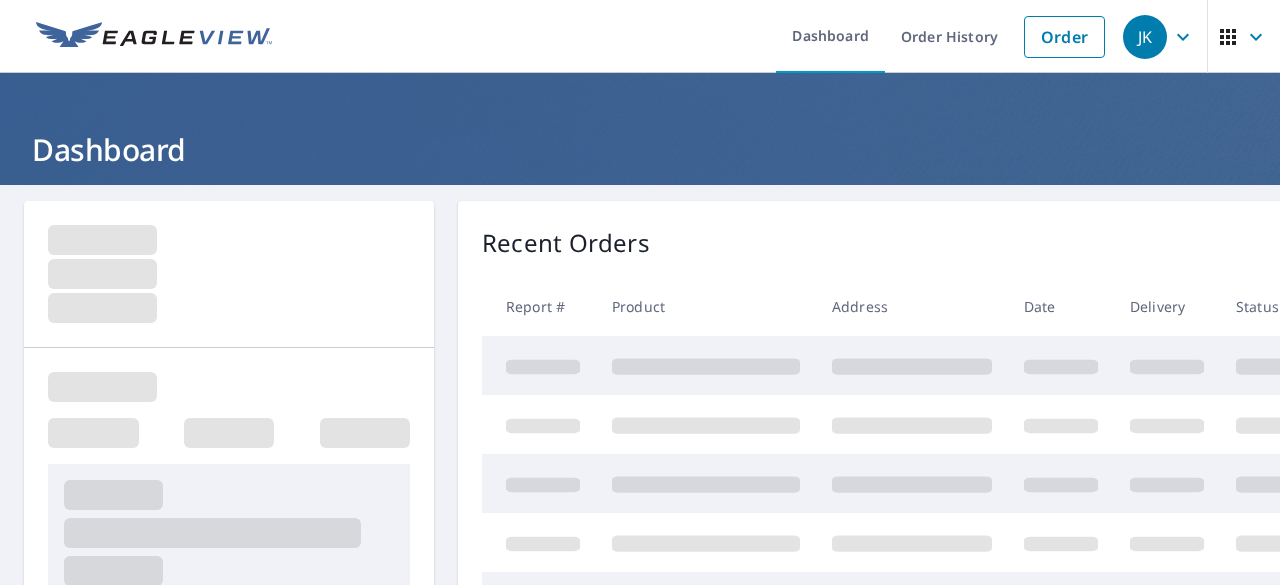 scroll, scrollTop: 0, scrollLeft: 0, axis: both 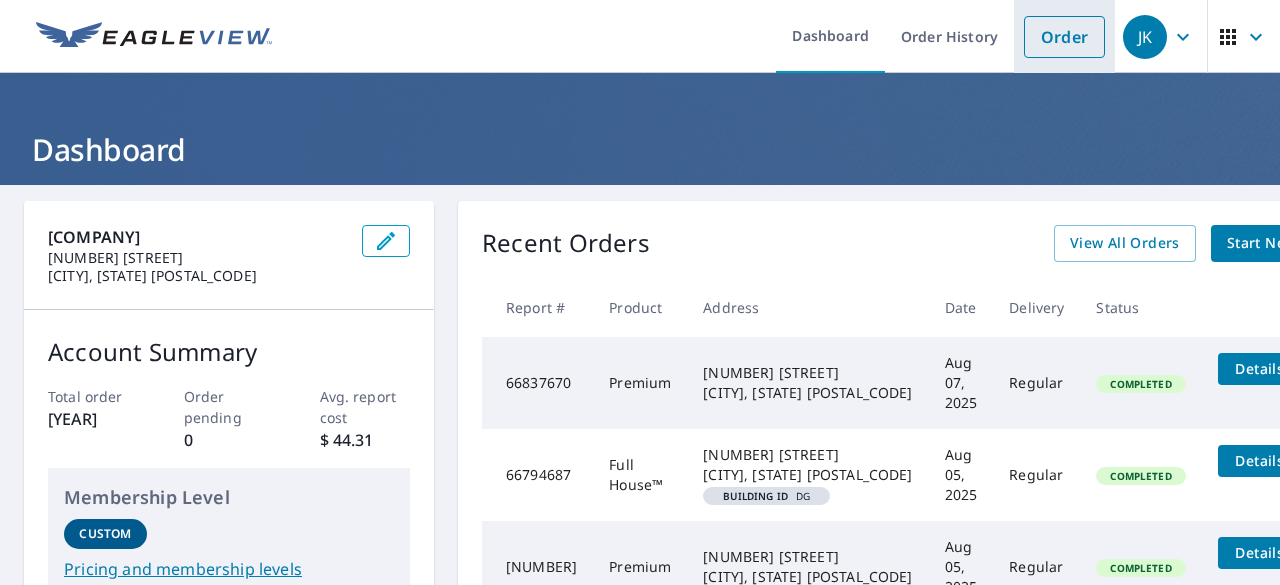 click on "Order" at bounding box center (1064, 37) 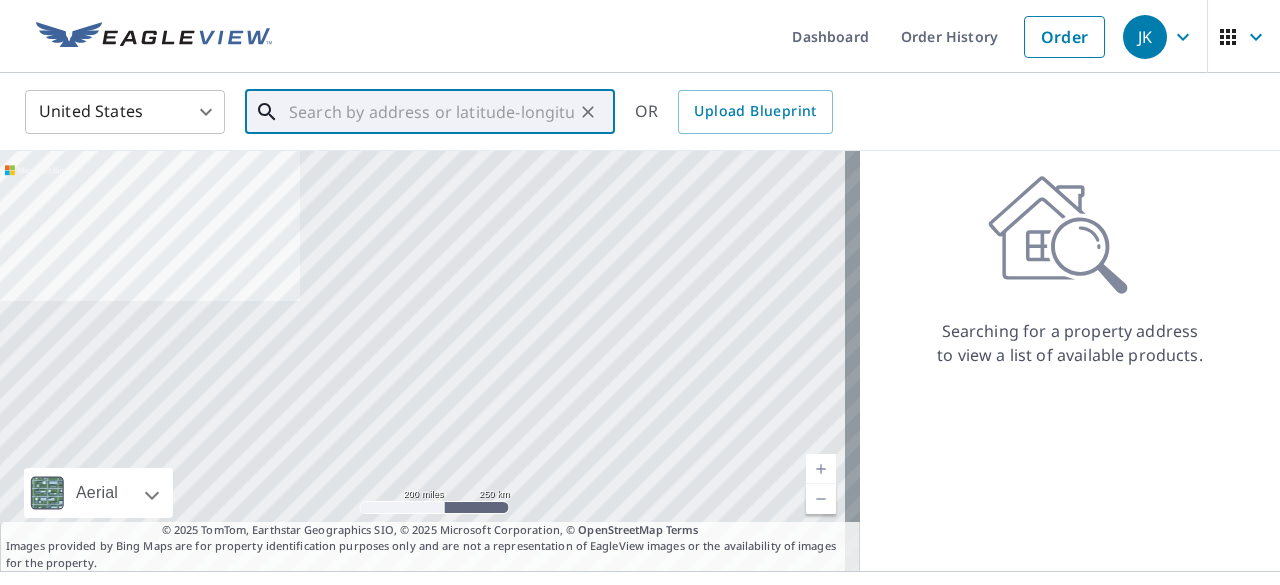 click at bounding box center [431, 112] 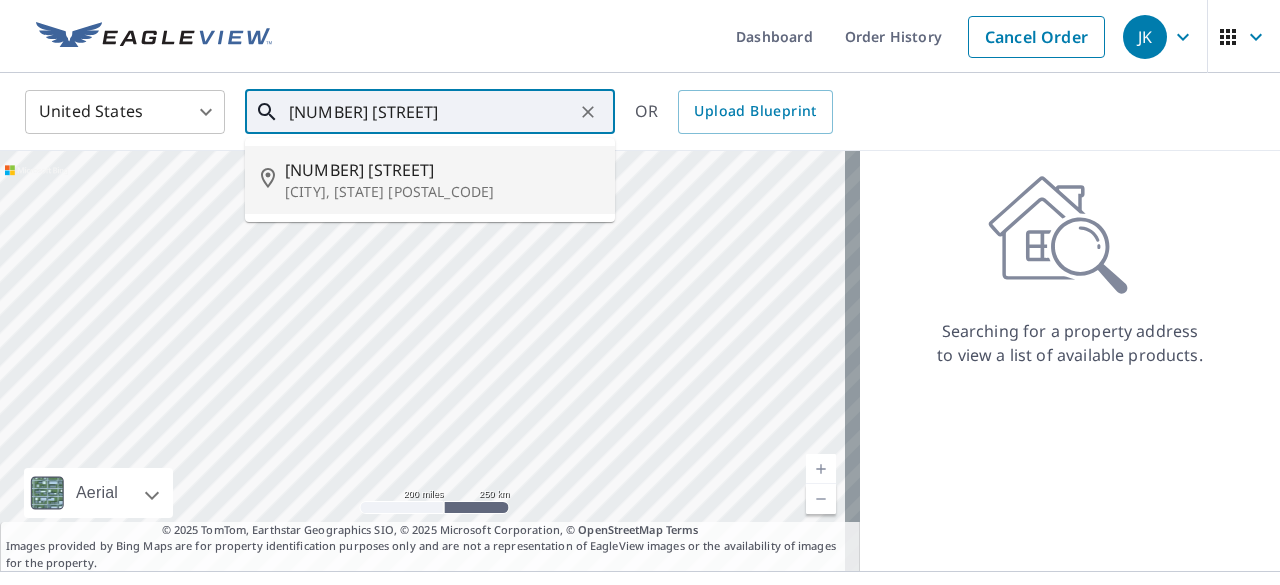 click on "Bloomington, IN 47401" at bounding box center (442, 192) 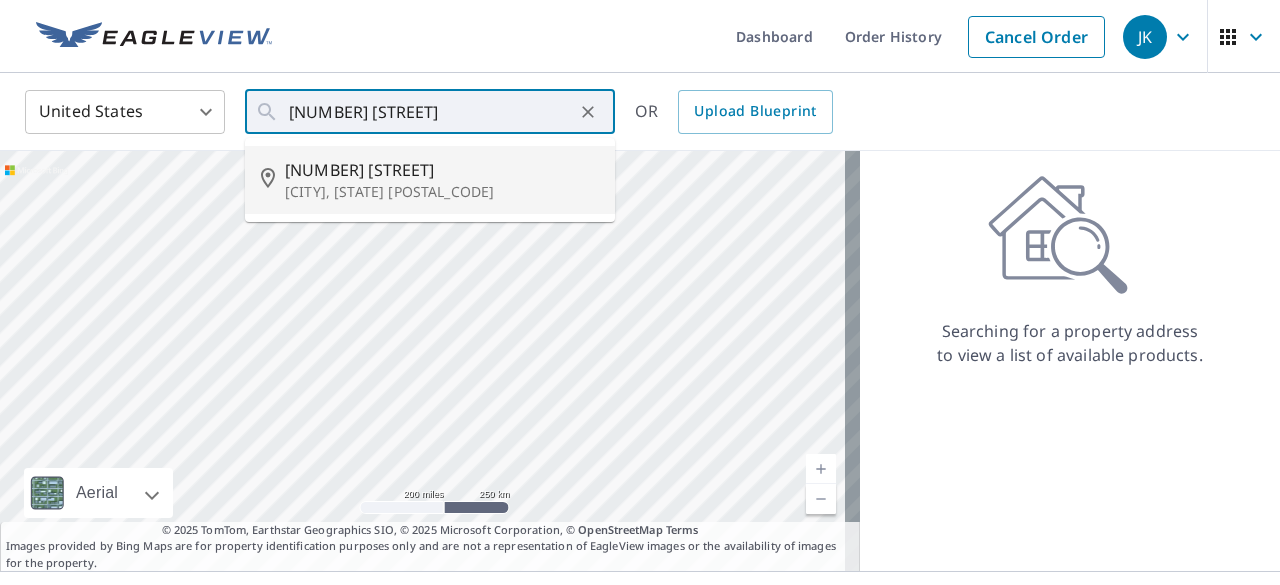 type on "1324 E Allendale Dr Bloomington, IN 47401" 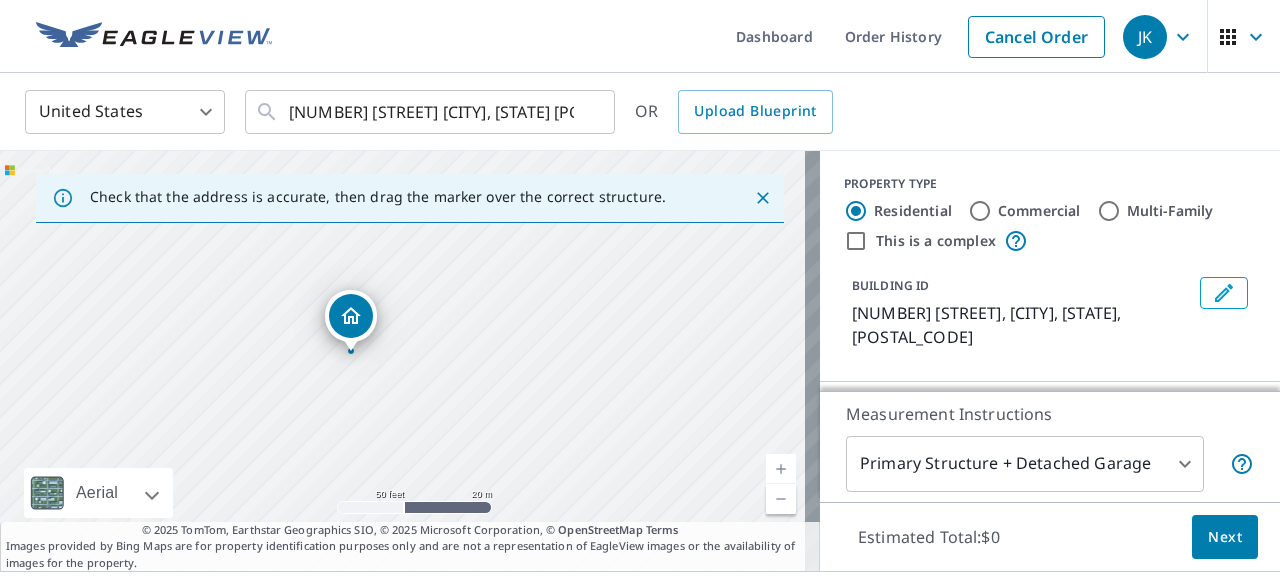 drag, startPoint x: 412, startPoint y: 293, endPoint x: 407, endPoint y: 389, distance: 96.13012 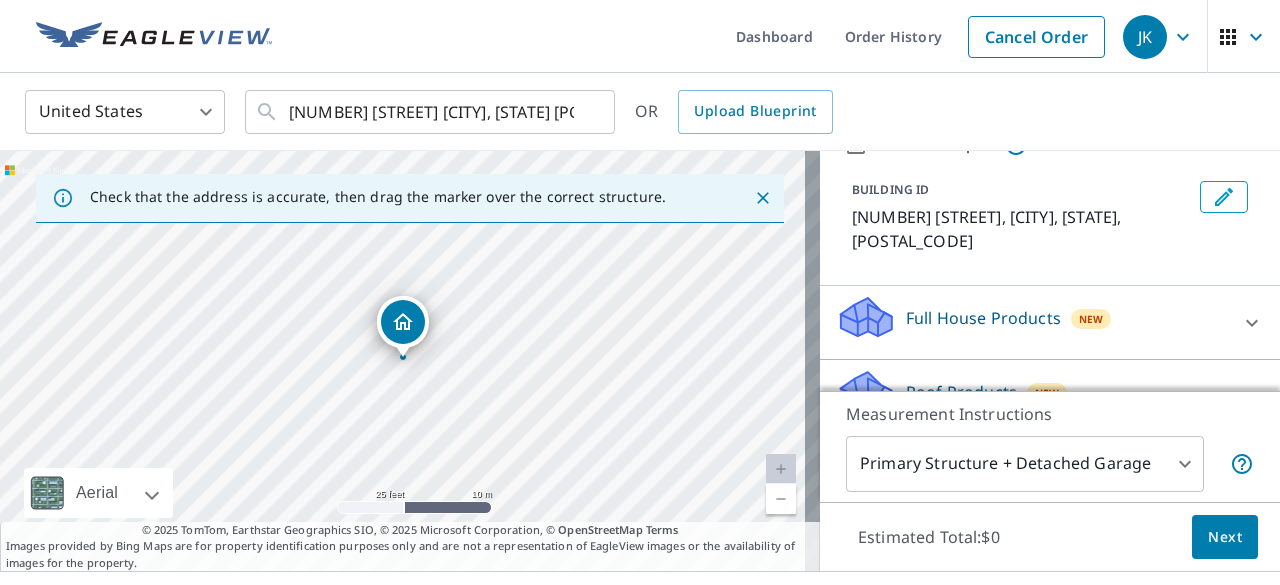 scroll, scrollTop: 200, scrollLeft: 0, axis: vertical 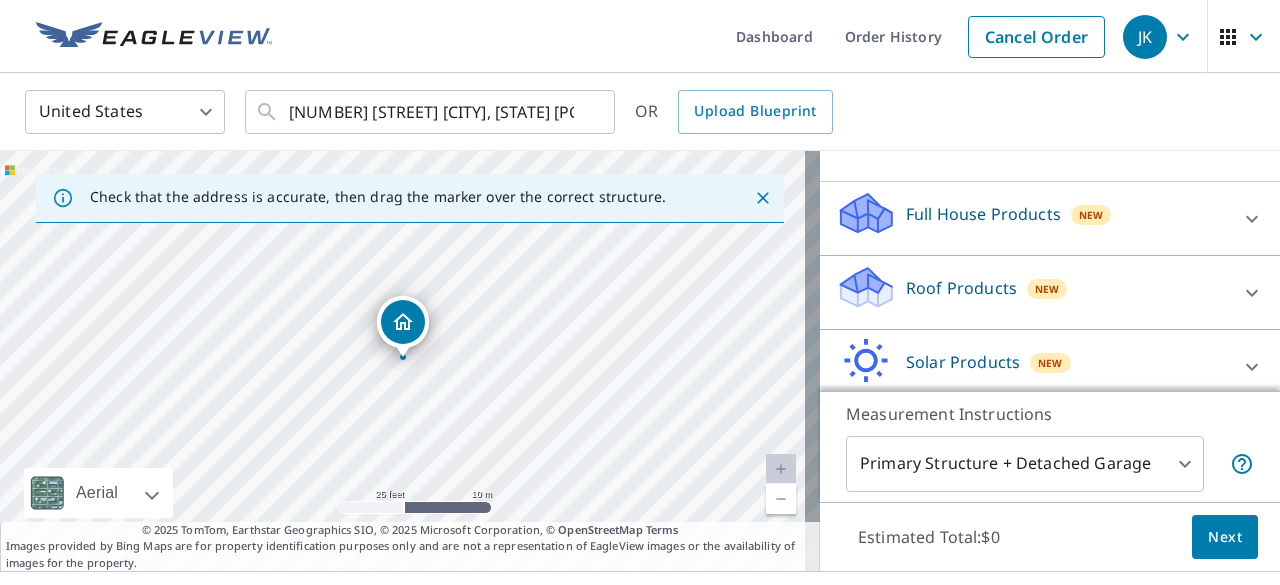 click on "Full House Products" at bounding box center (983, 214) 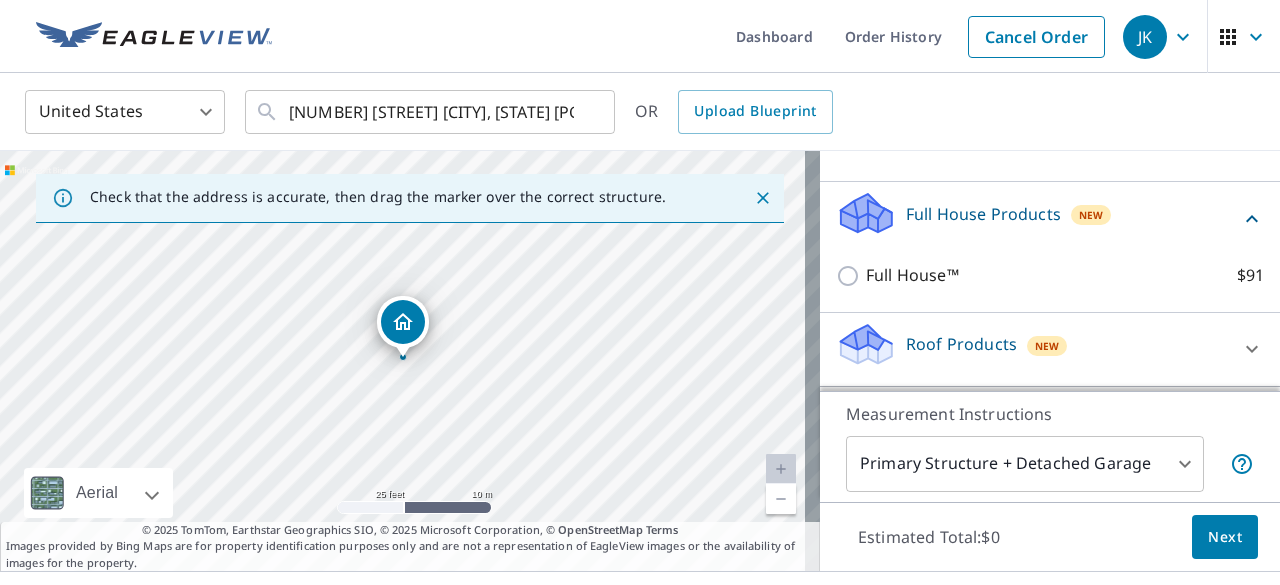 click on "Roof Products" at bounding box center (961, 344) 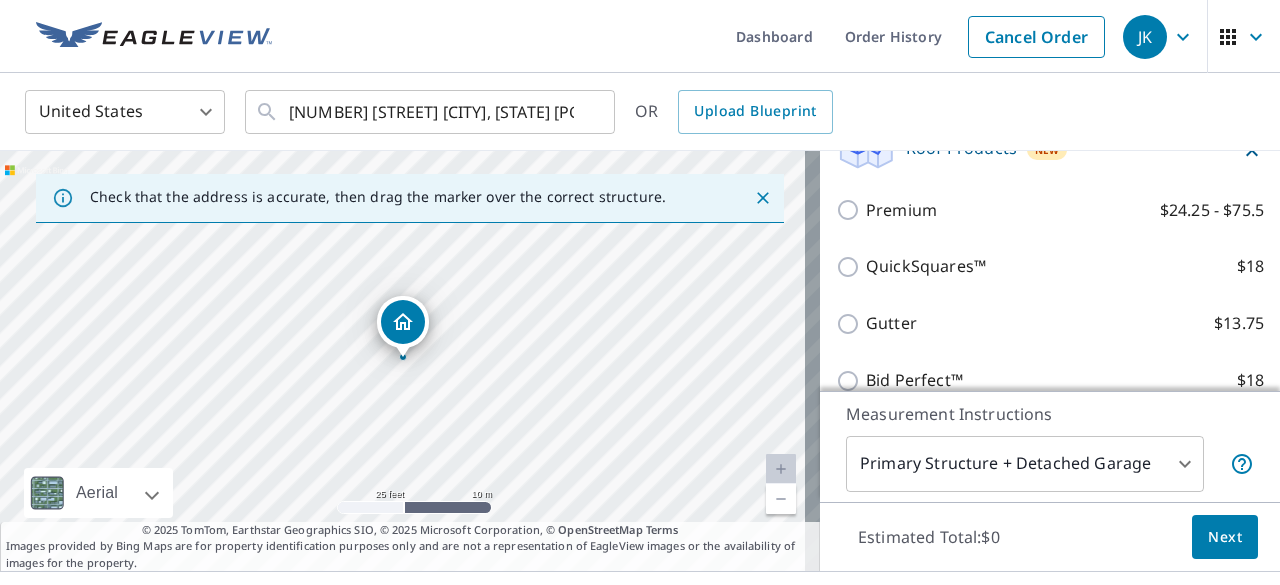 scroll, scrollTop: 400, scrollLeft: 0, axis: vertical 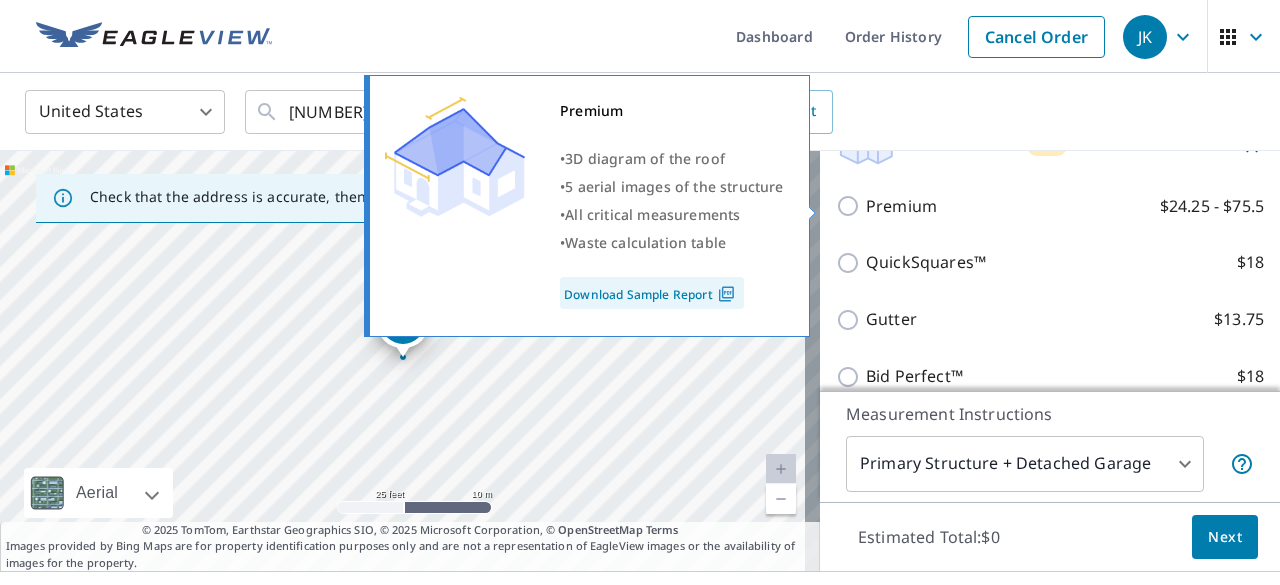 click on "Premium" at bounding box center [901, 206] 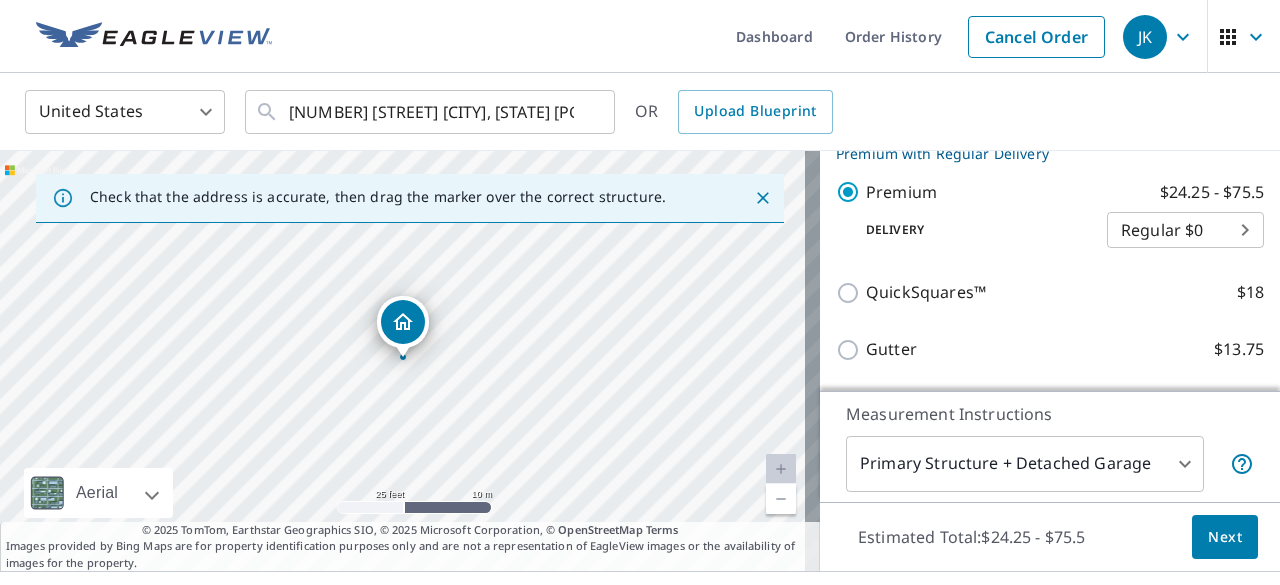 scroll, scrollTop: 635, scrollLeft: 0, axis: vertical 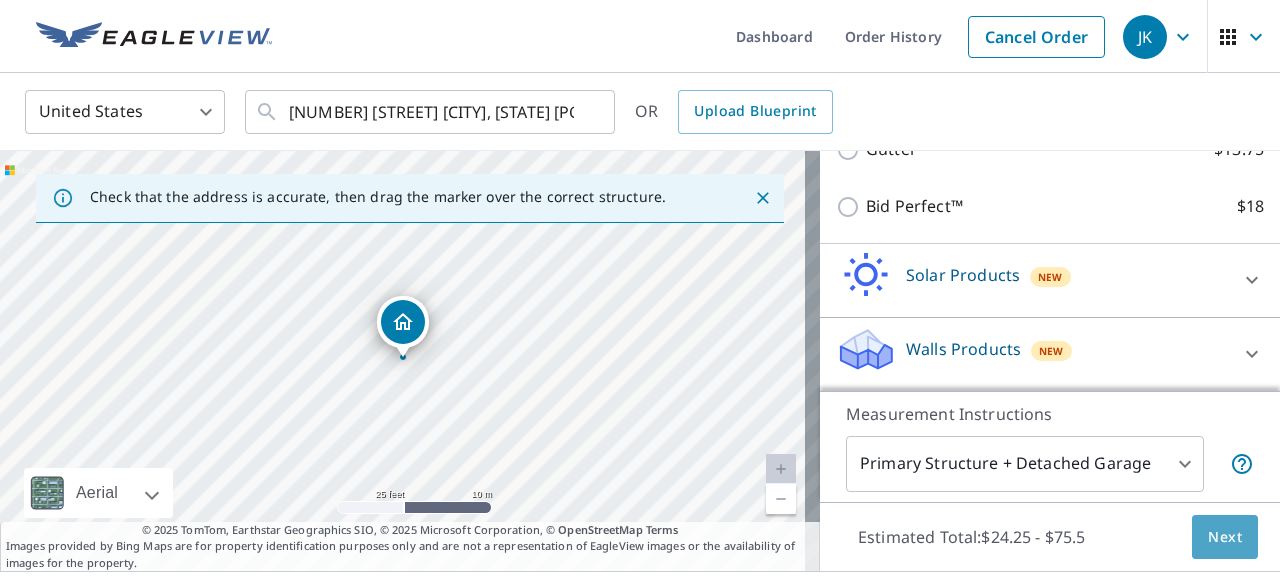 click on "Next" at bounding box center [1225, 537] 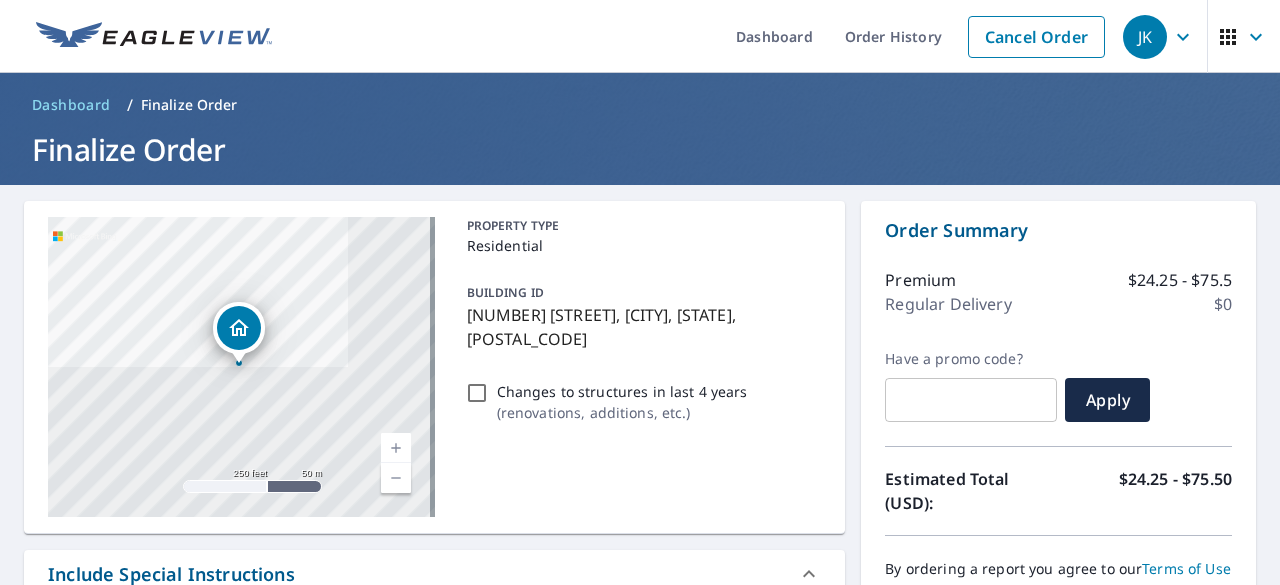 scroll, scrollTop: 500, scrollLeft: 0, axis: vertical 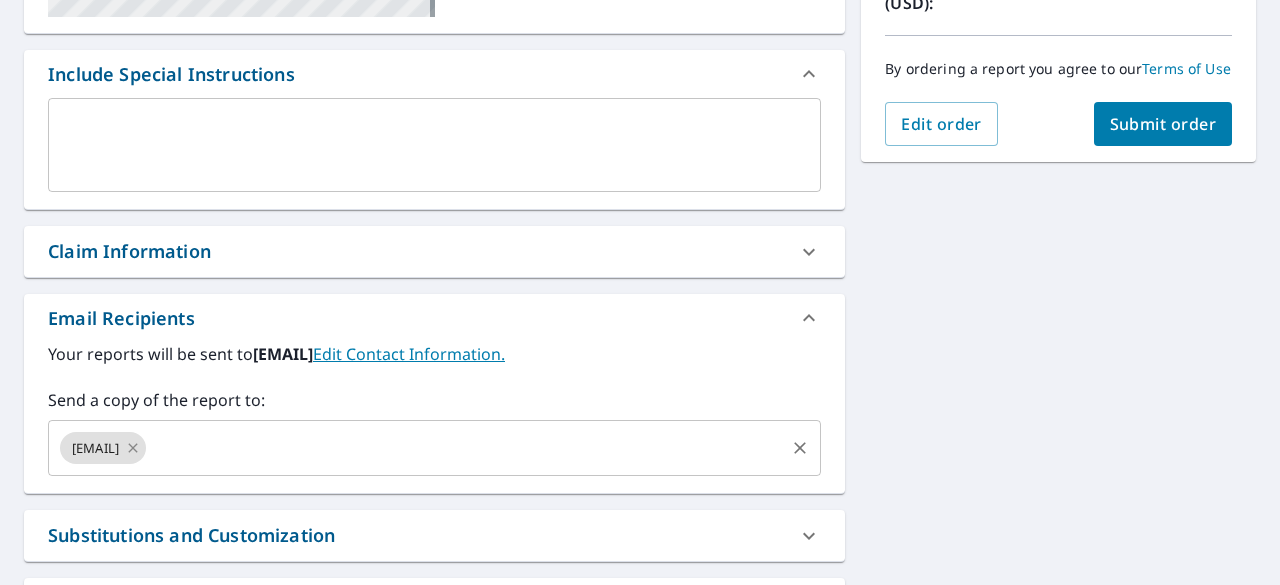 click 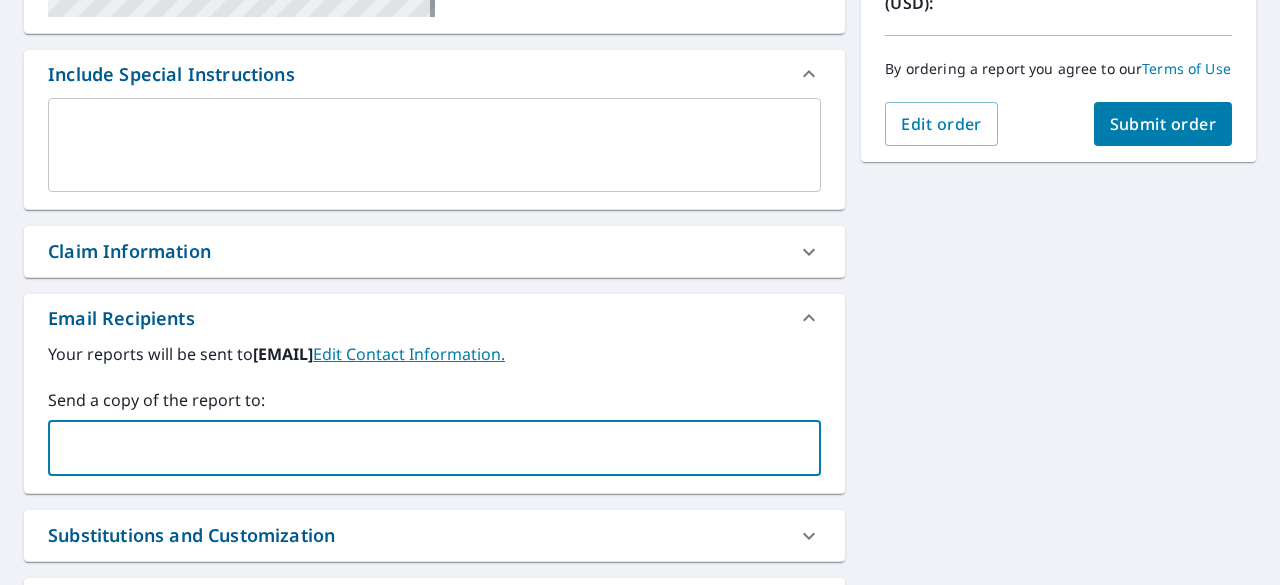 click at bounding box center (419, 448) 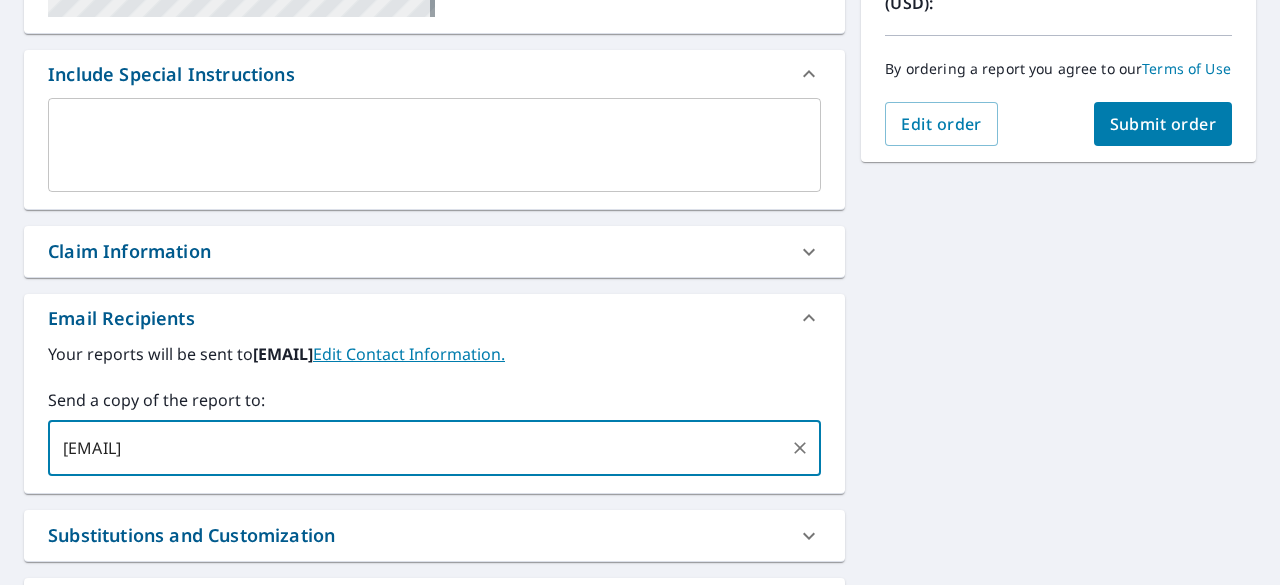 type on "nathan.koontz@koontzconstruction.com" 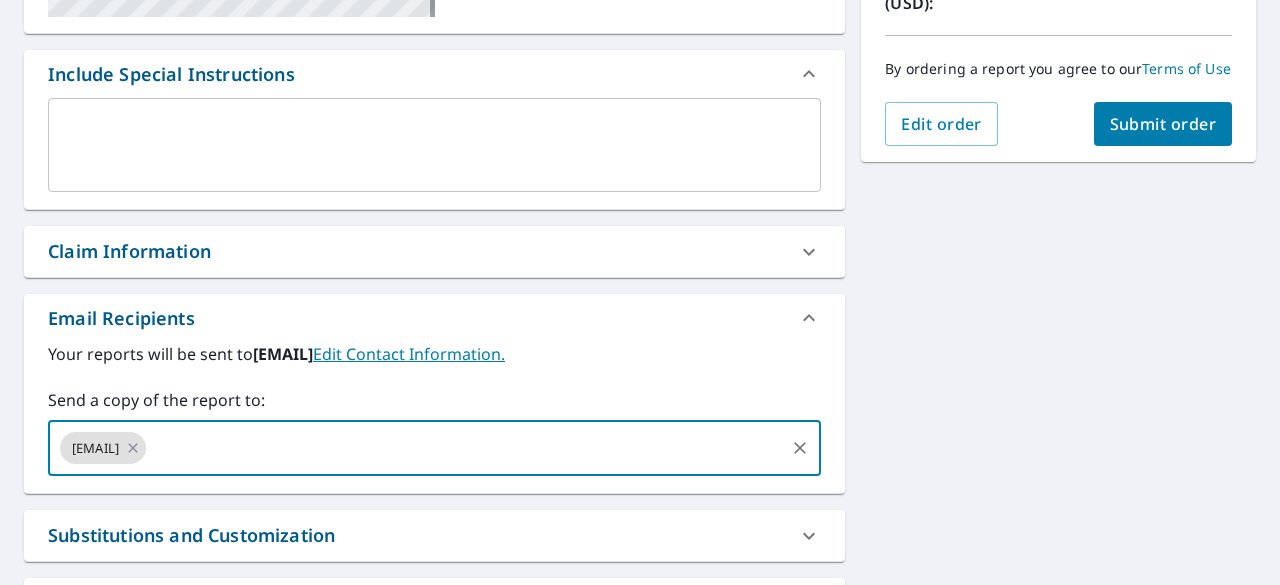 click on "Submit order" at bounding box center (1163, 124) 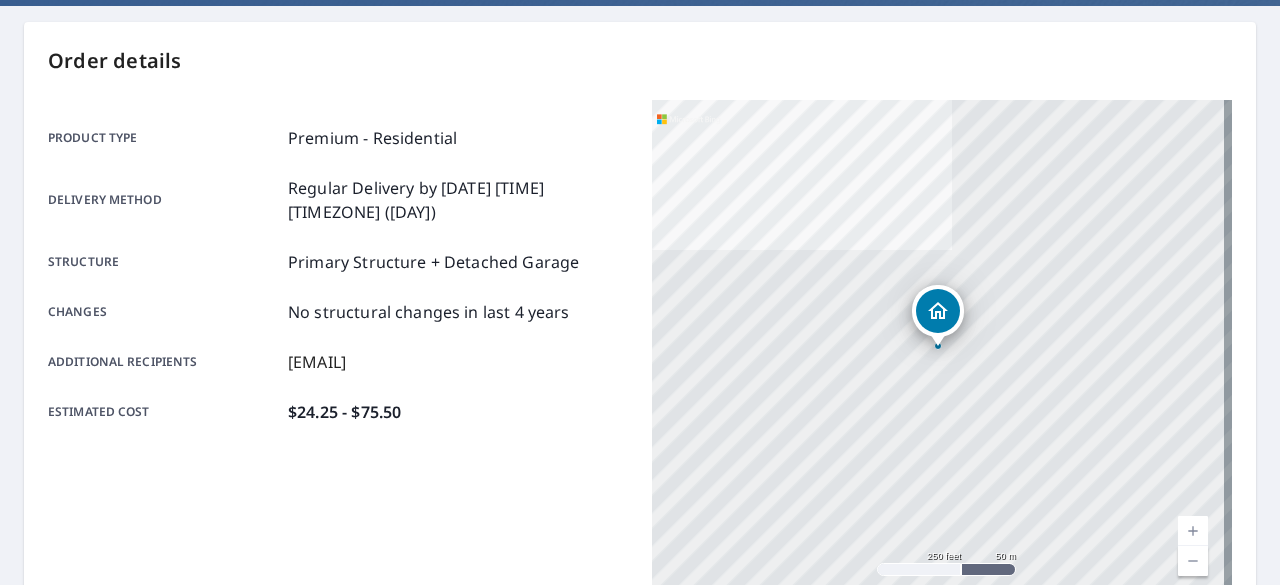scroll, scrollTop: 0, scrollLeft: 0, axis: both 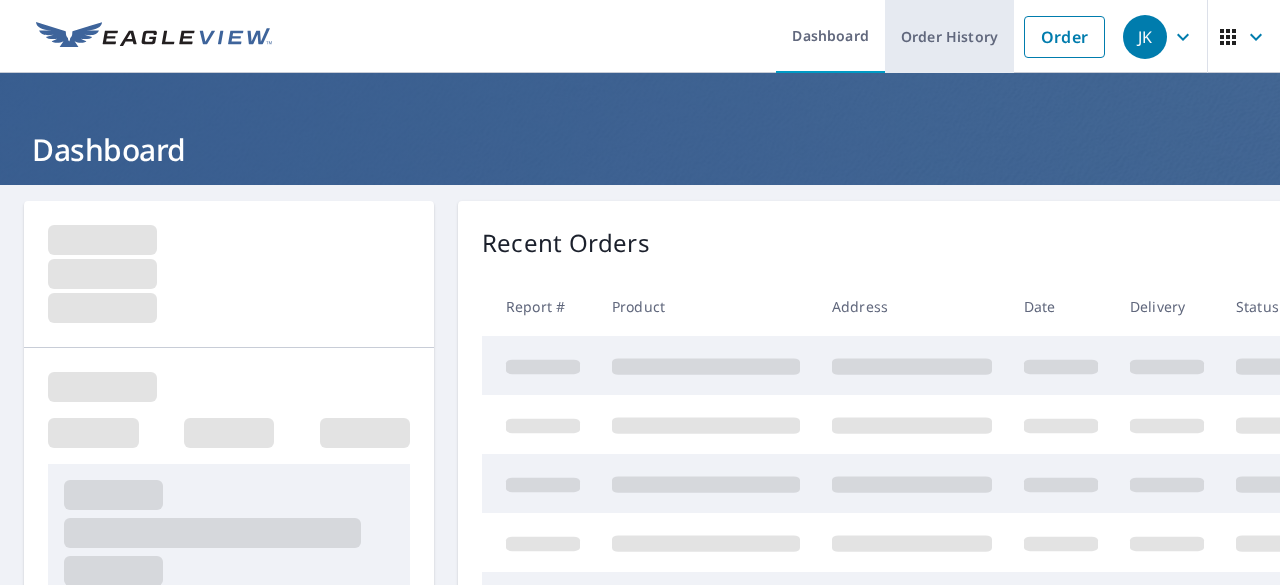 click on "Order History" at bounding box center [949, 36] 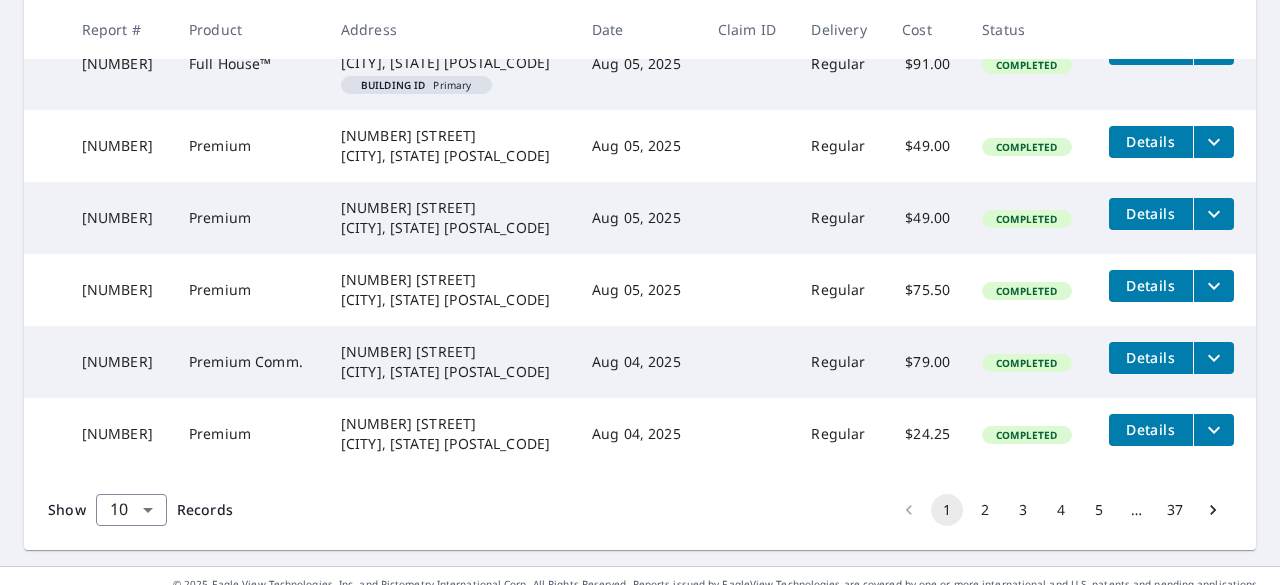 scroll, scrollTop: 765, scrollLeft: 0, axis: vertical 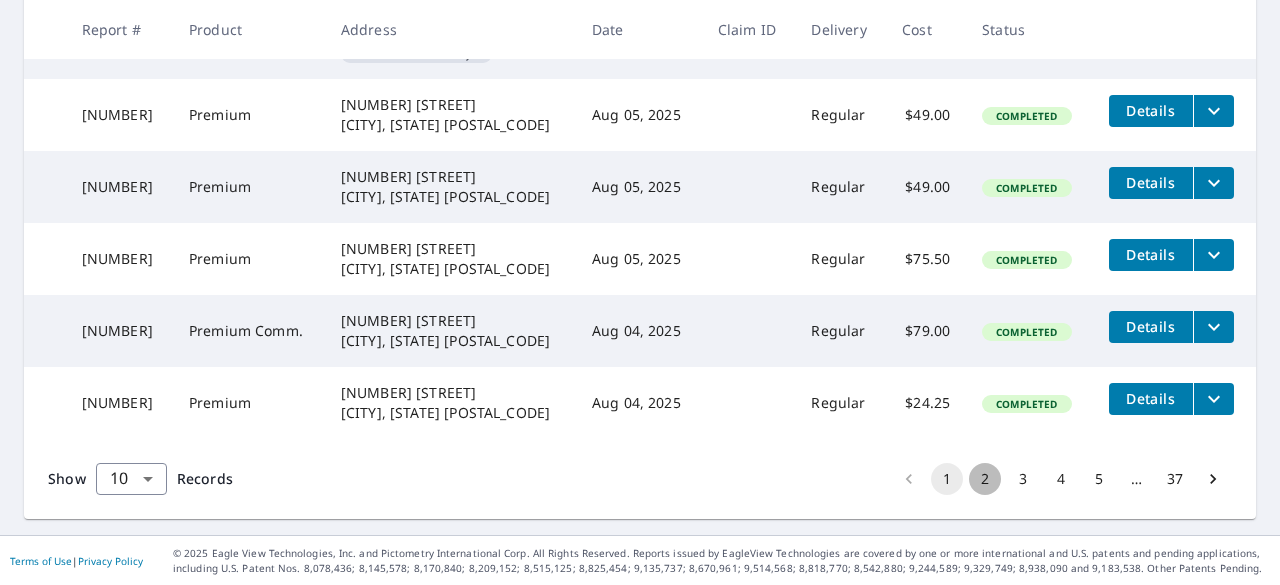 click on "2" at bounding box center (985, 479) 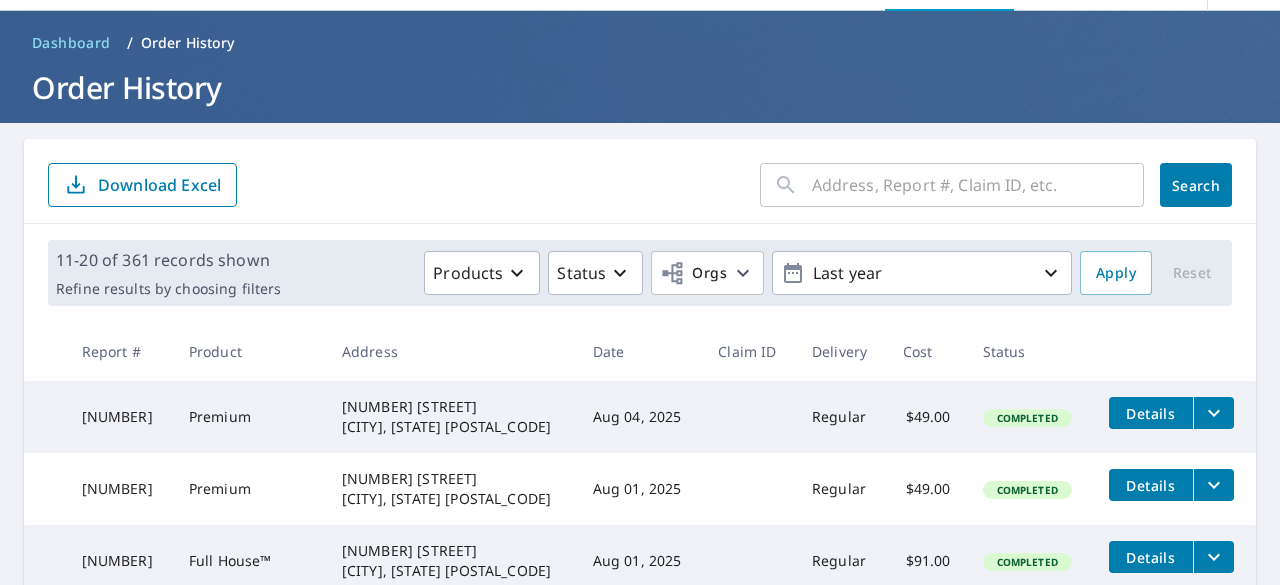 scroll, scrollTop: 0, scrollLeft: 0, axis: both 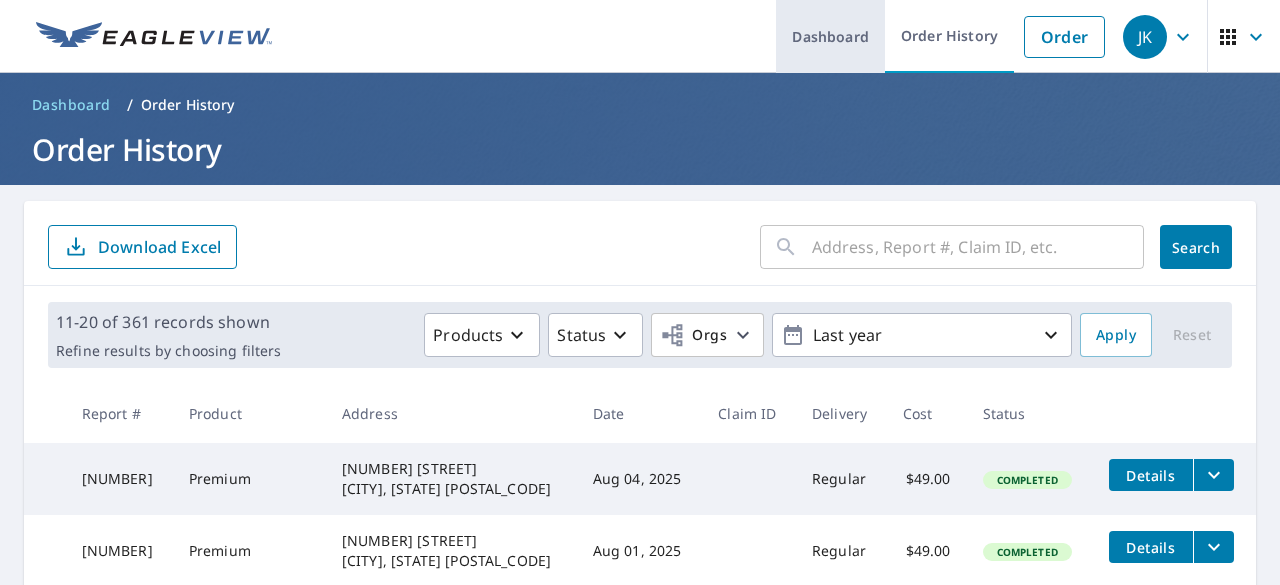 click on "Dashboard" at bounding box center [830, 36] 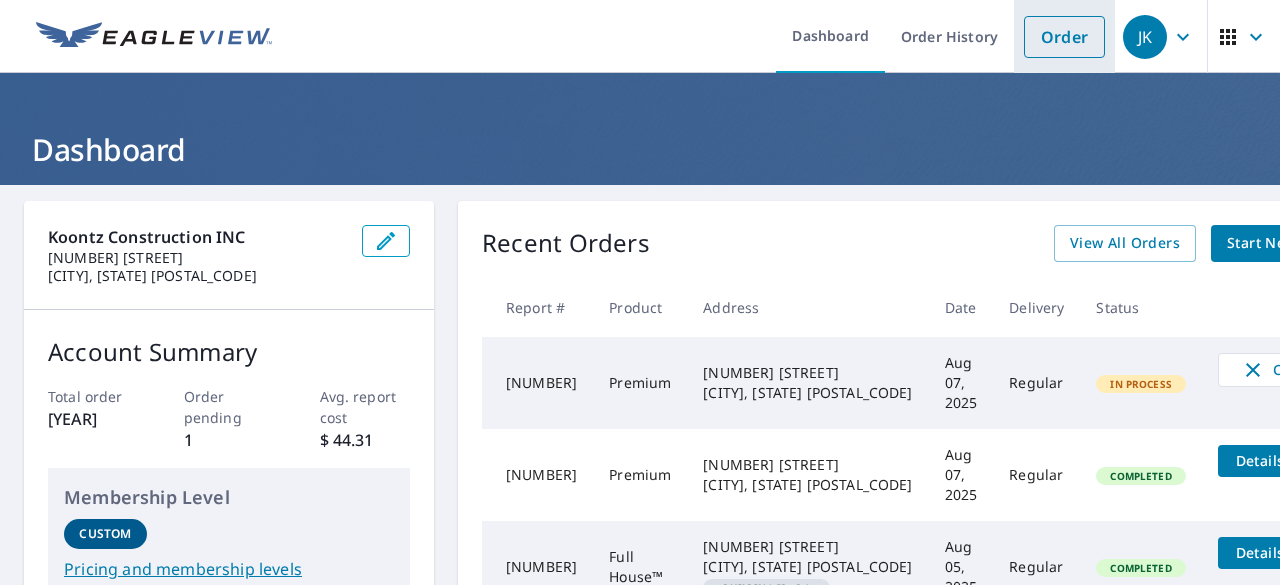 click on "Order" at bounding box center [1064, 37] 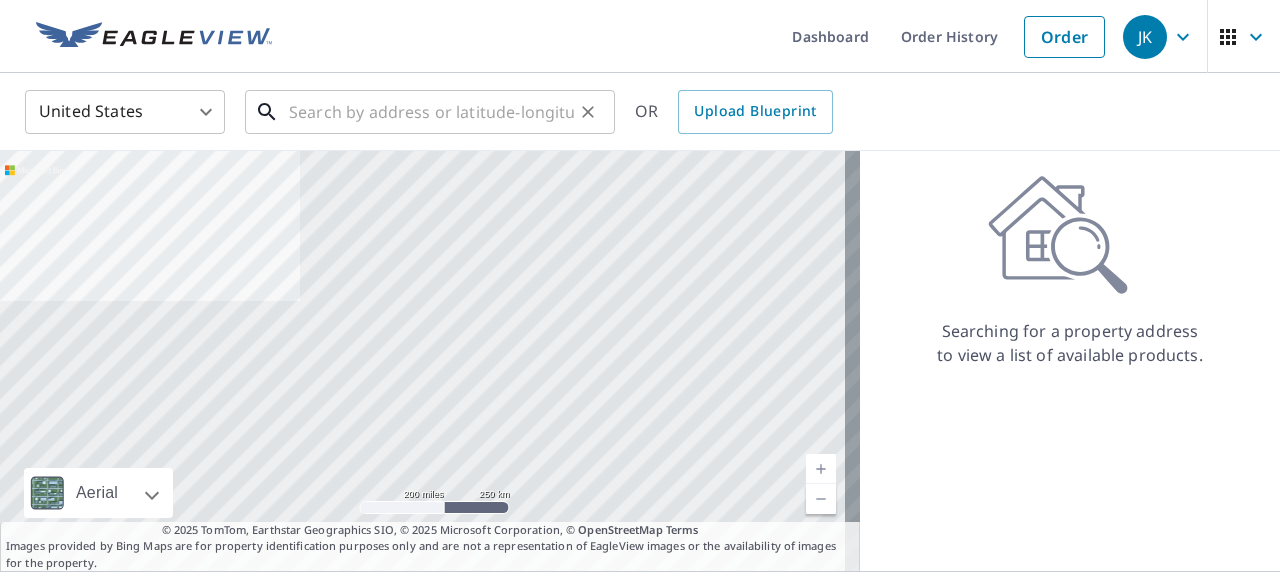 click at bounding box center (431, 112) 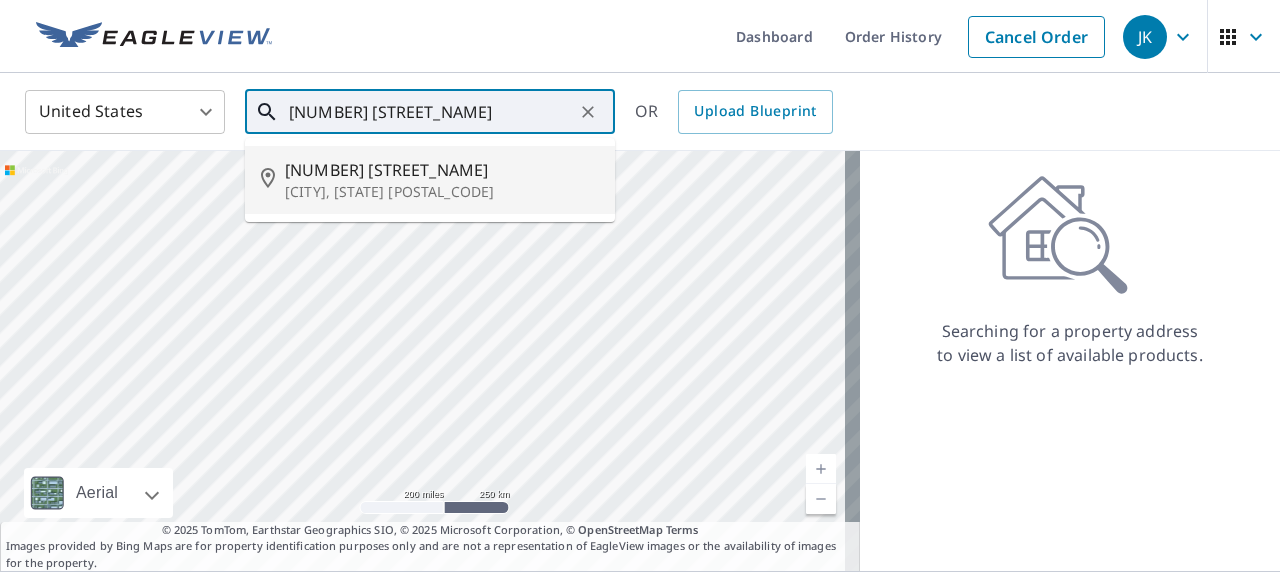 click on "7285 Becks Grove Rd Freetown, IN 47235" at bounding box center (442, 180) 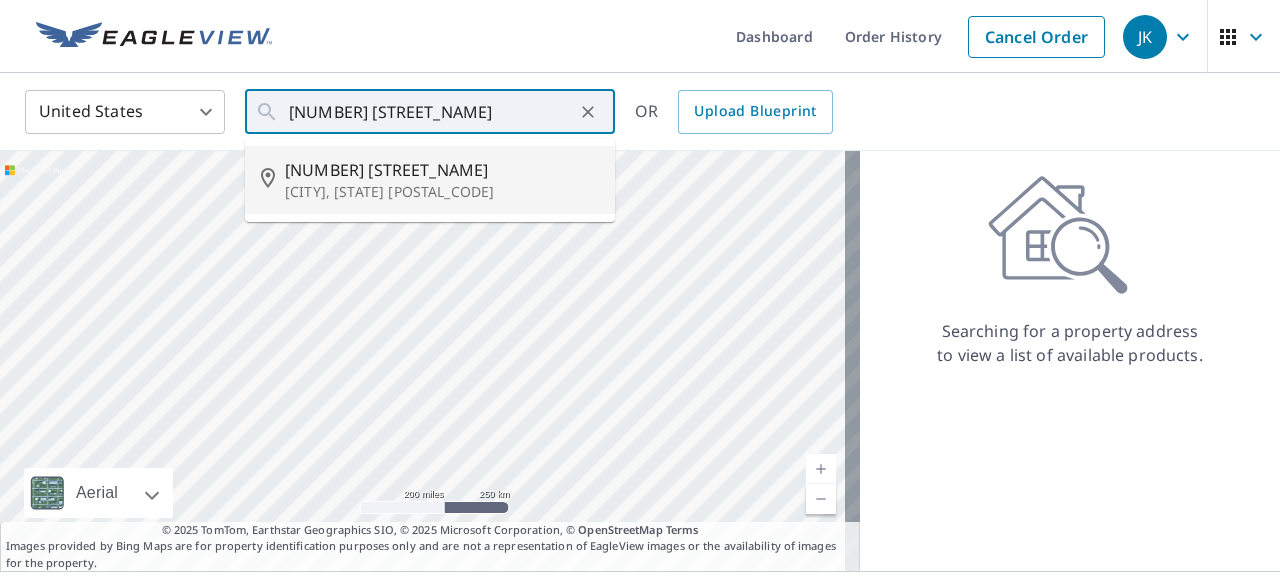 type on "7285 Becks Grove Rd Freetown, IN 47235" 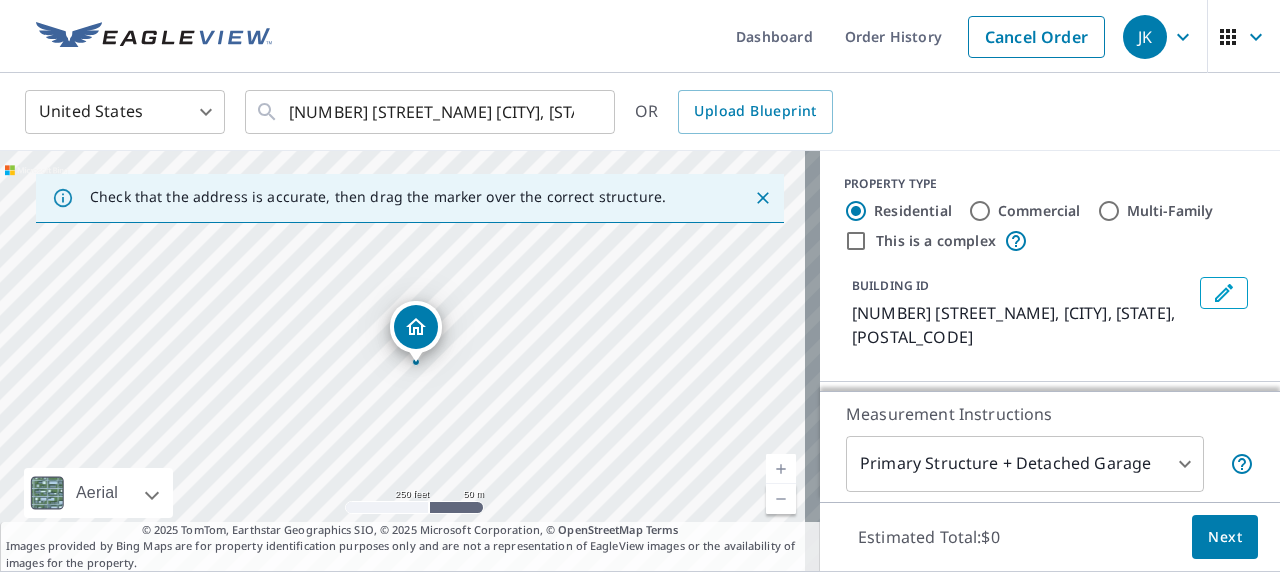 drag, startPoint x: 432, startPoint y: 403, endPoint x: 445, endPoint y: 409, distance: 14.3178215 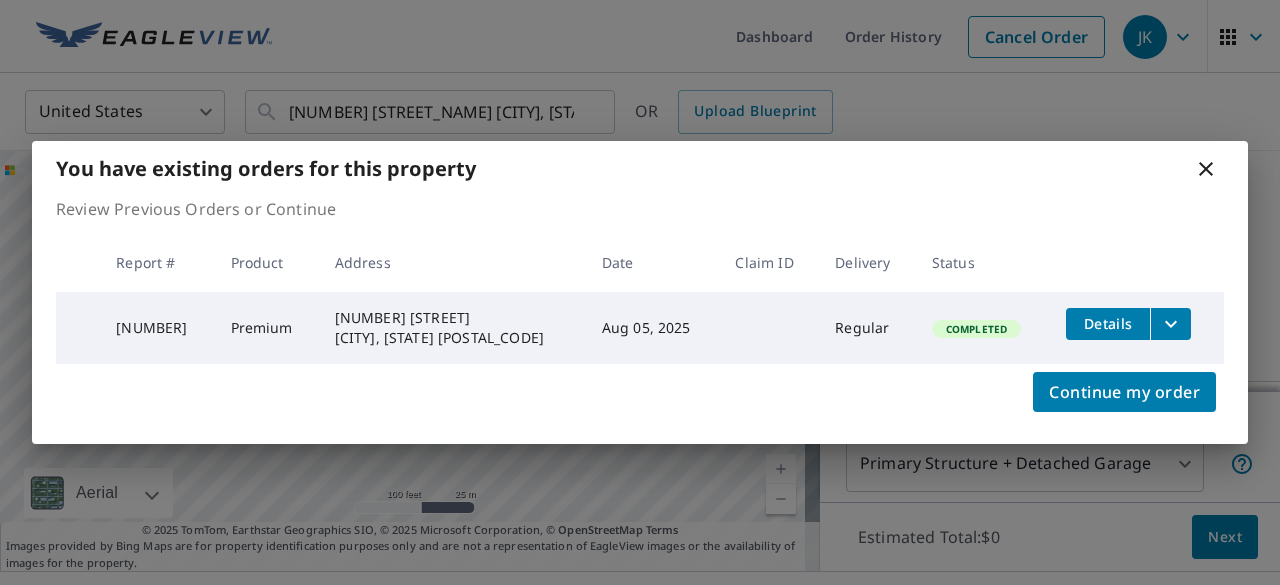 click 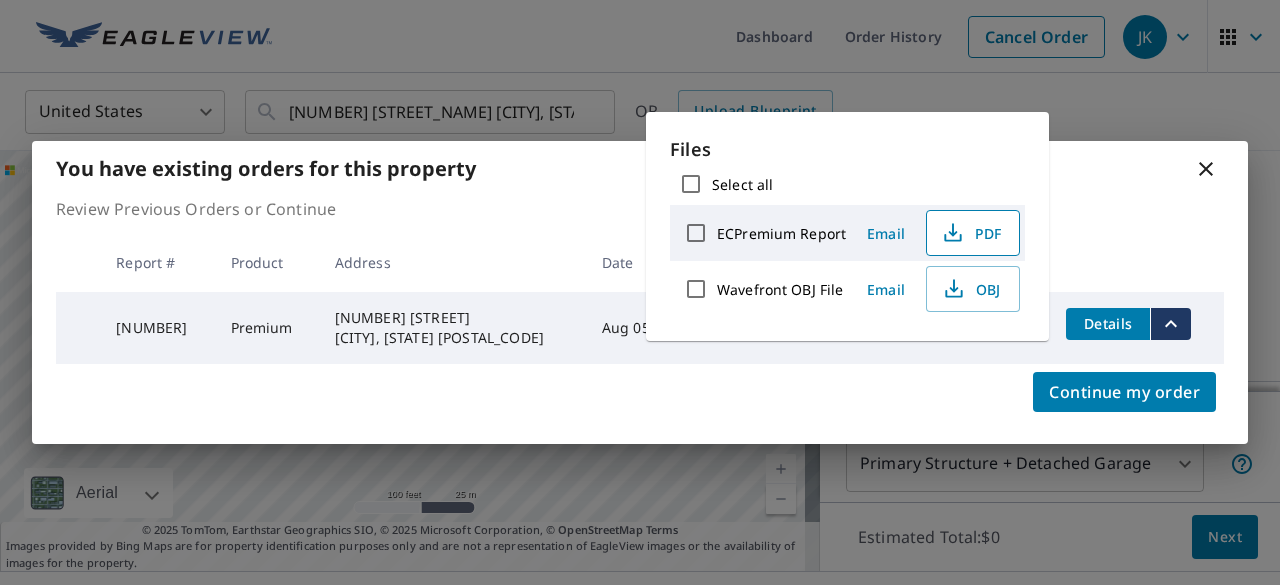 click on "PDF" at bounding box center (971, 233) 